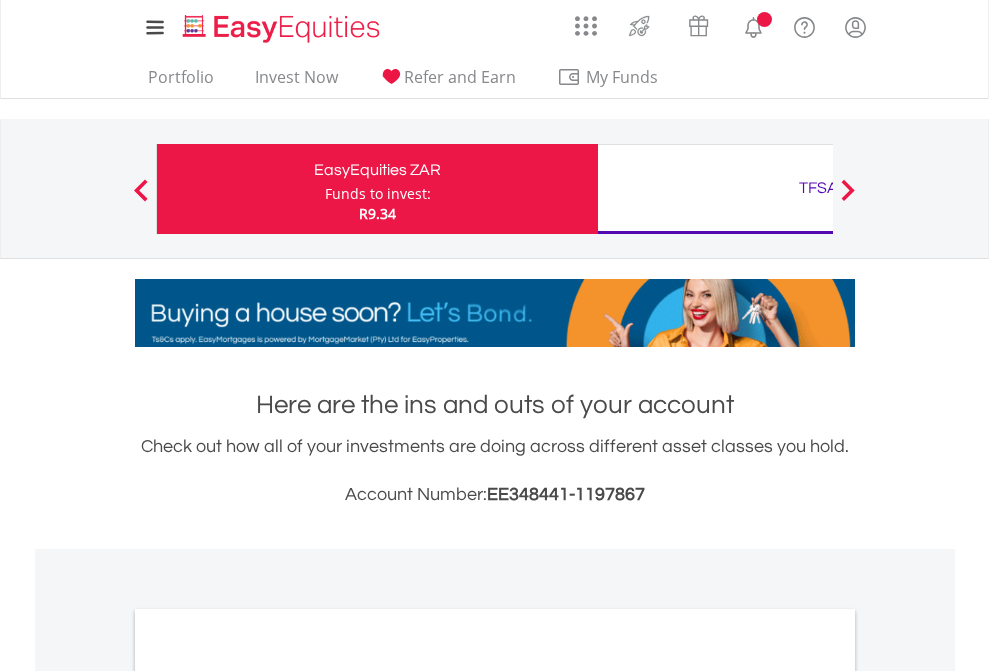 scroll, scrollTop: 0, scrollLeft: 0, axis: both 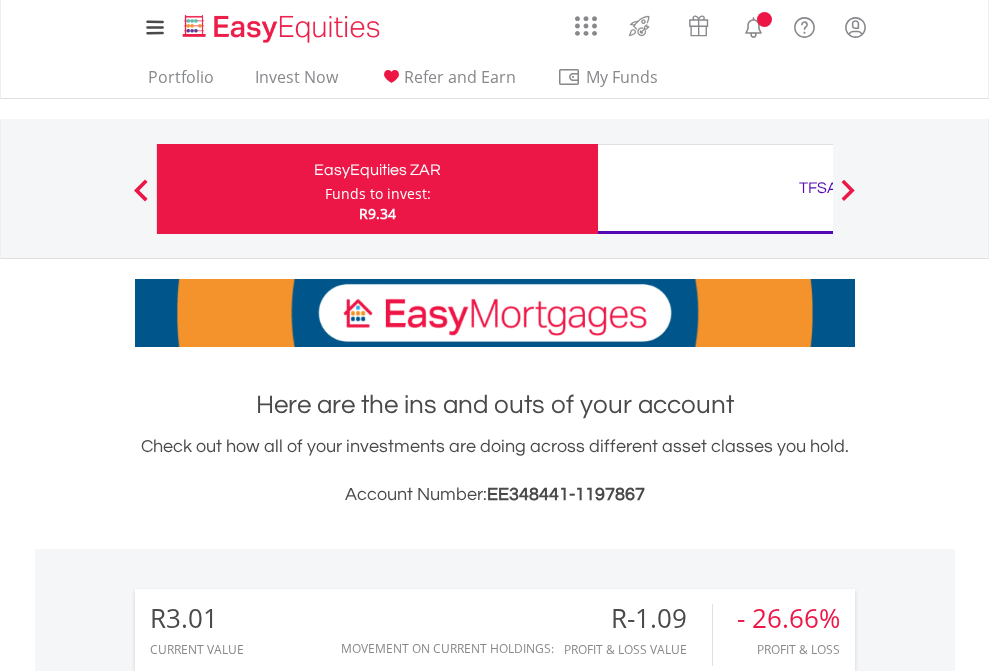 click on "Funds to invest:" at bounding box center (378, 194) 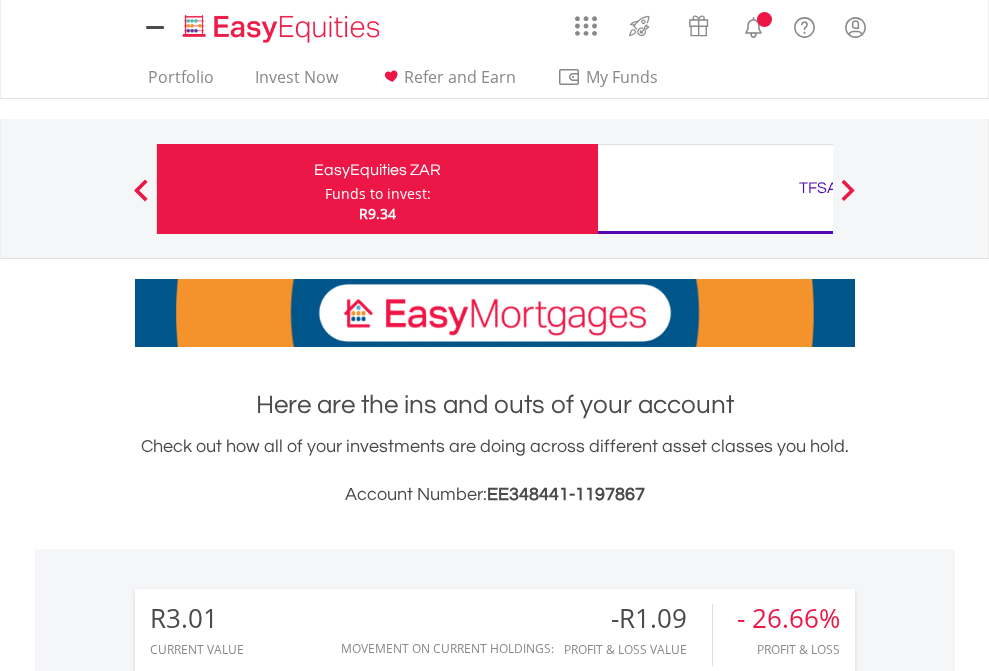 scroll, scrollTop: 0, scrollLeft: 0, axis: both 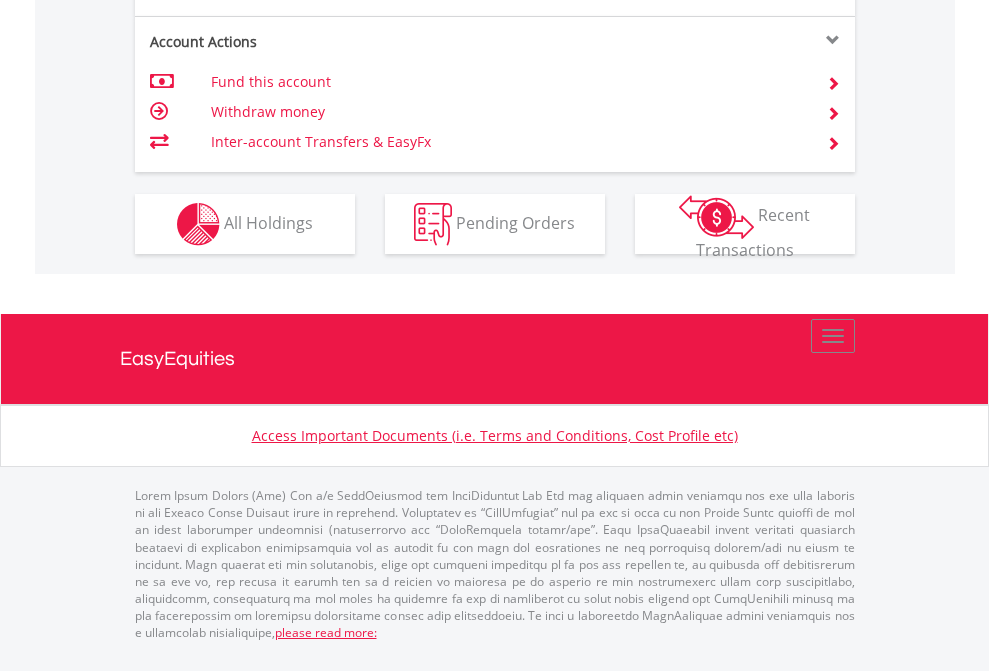 click on "Investment types" at bounding box center [706, -337] 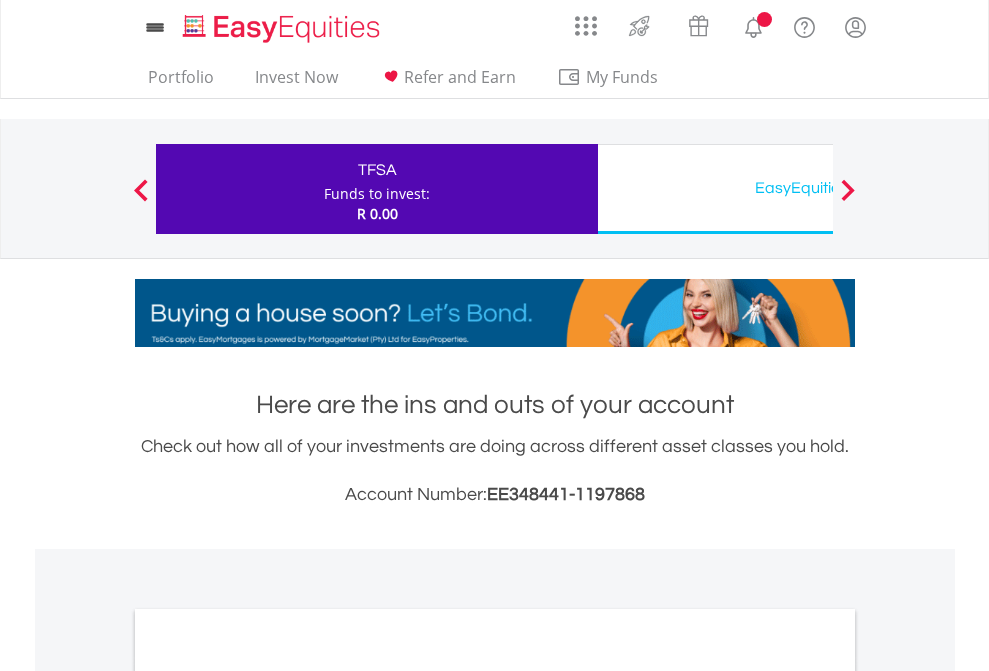 scroll, scrollTop: 0, scrollLeft: 0, axis: both 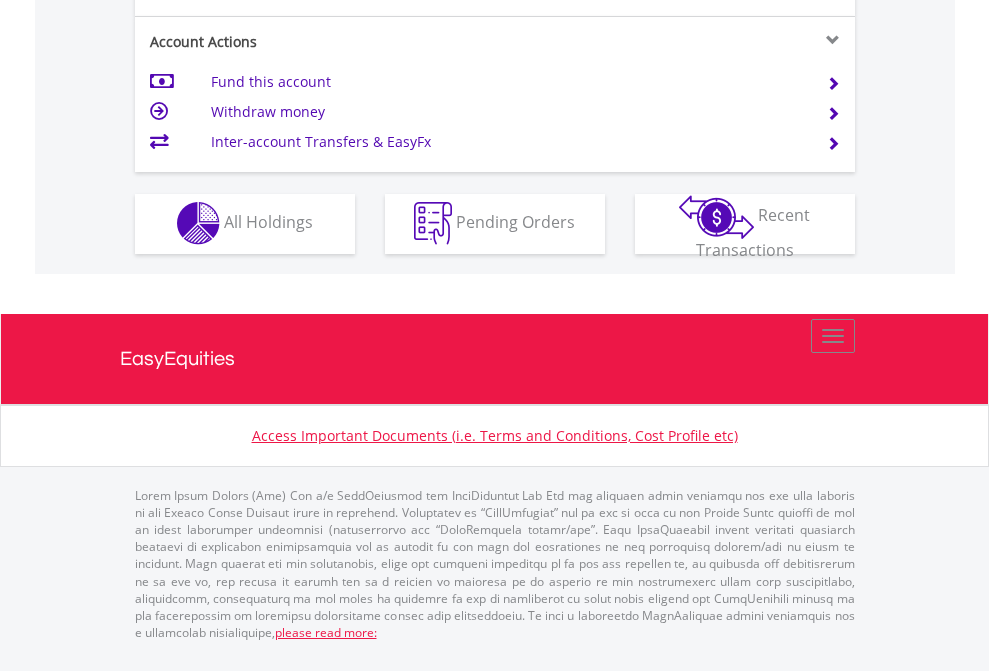 click on "Investment types" at bounding box center [706, -353] 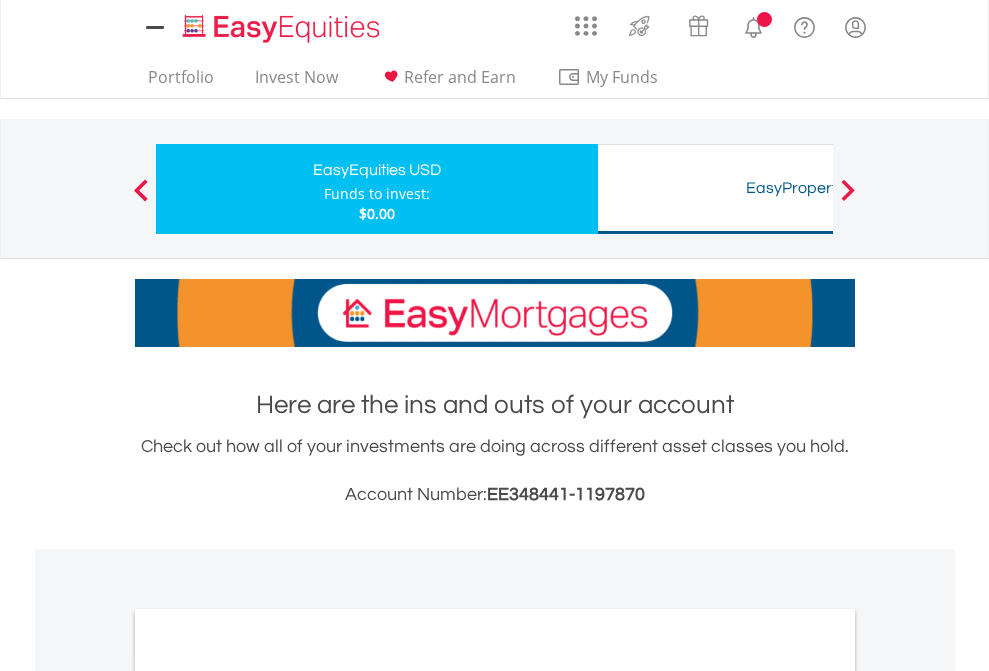 scroll, scrollTop: 0, scrollLeft: 0, axis: both 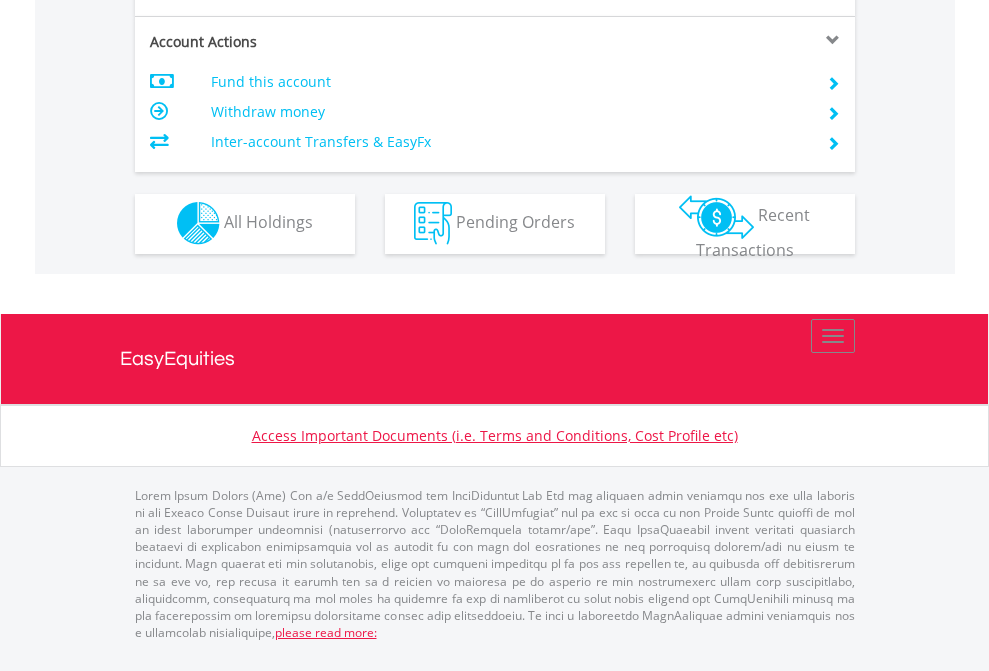 click on "Investment types" at bounding box center (706, -353) 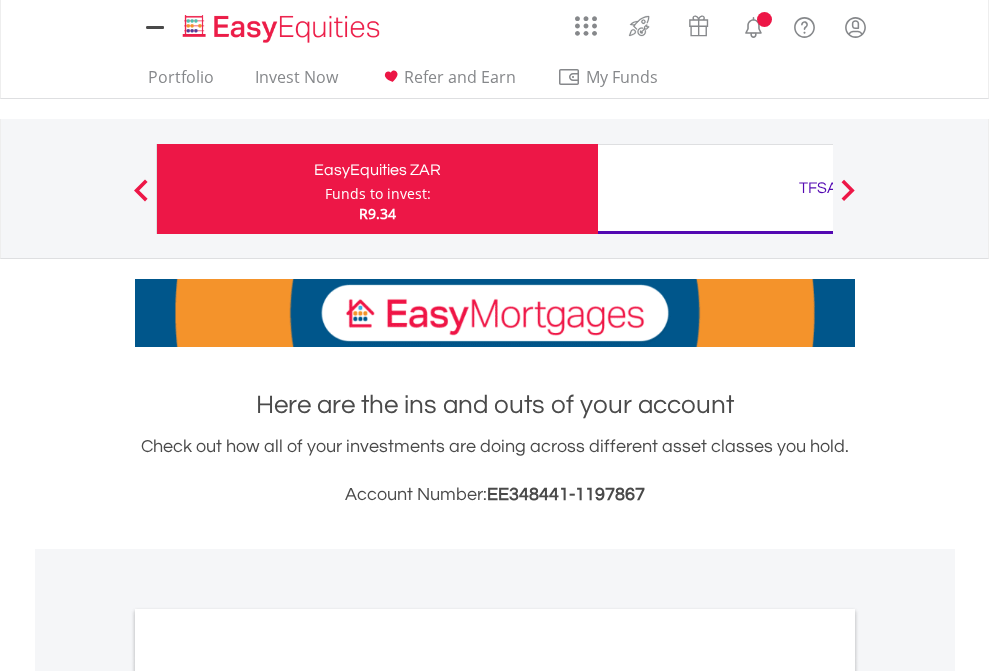 scroll, scrollTop: 1202, scrollLeft: 0, axis: vertical 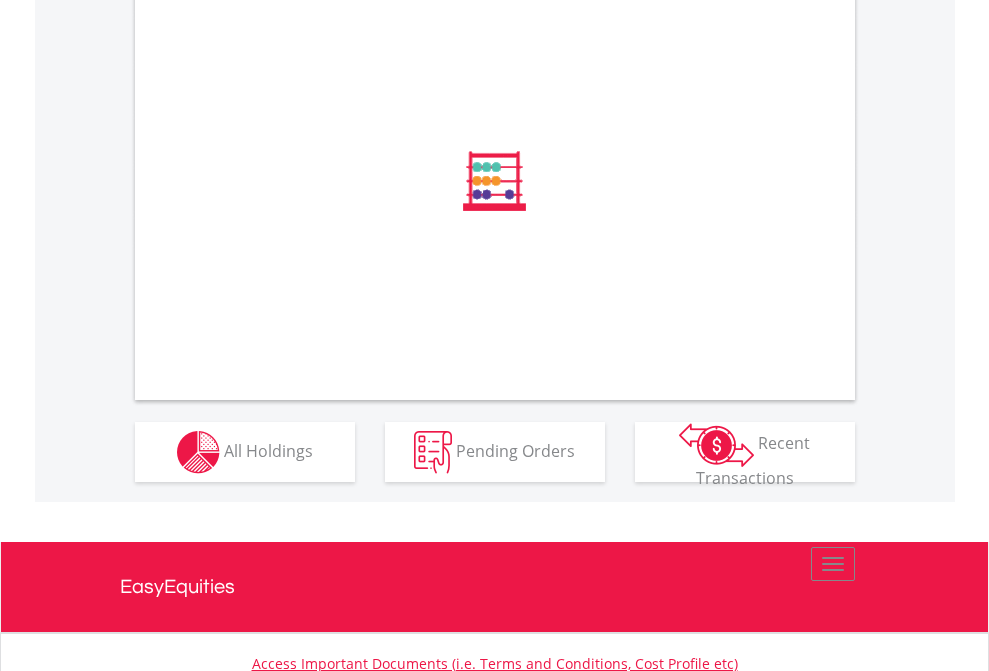 click on "All Holdings" at bounding box center [268, 450] 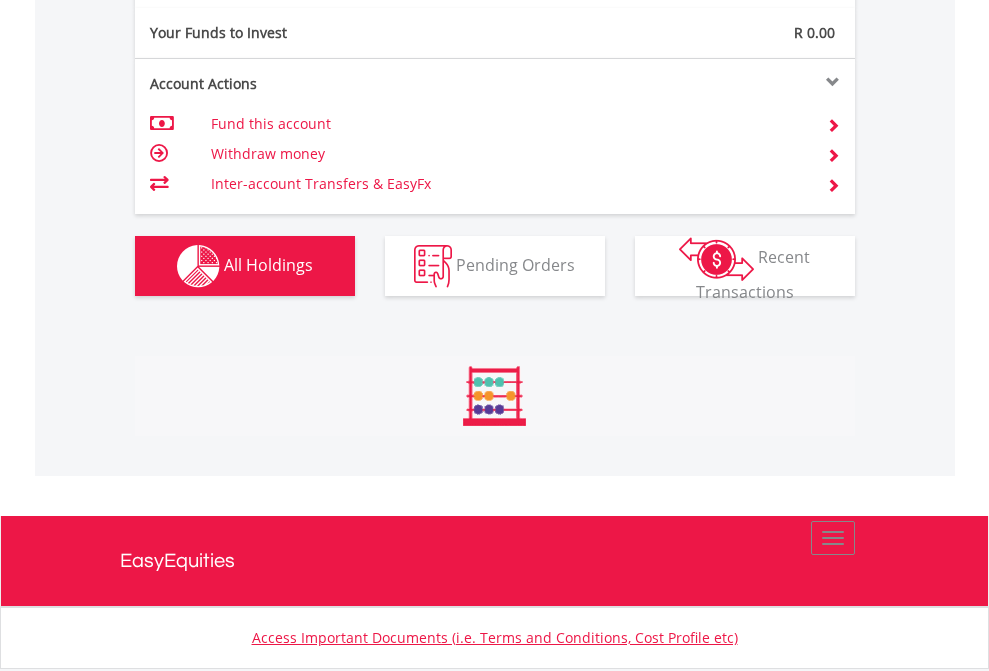 scroll, scrollTop: 999808, scrollLeft: 999687, axis: both 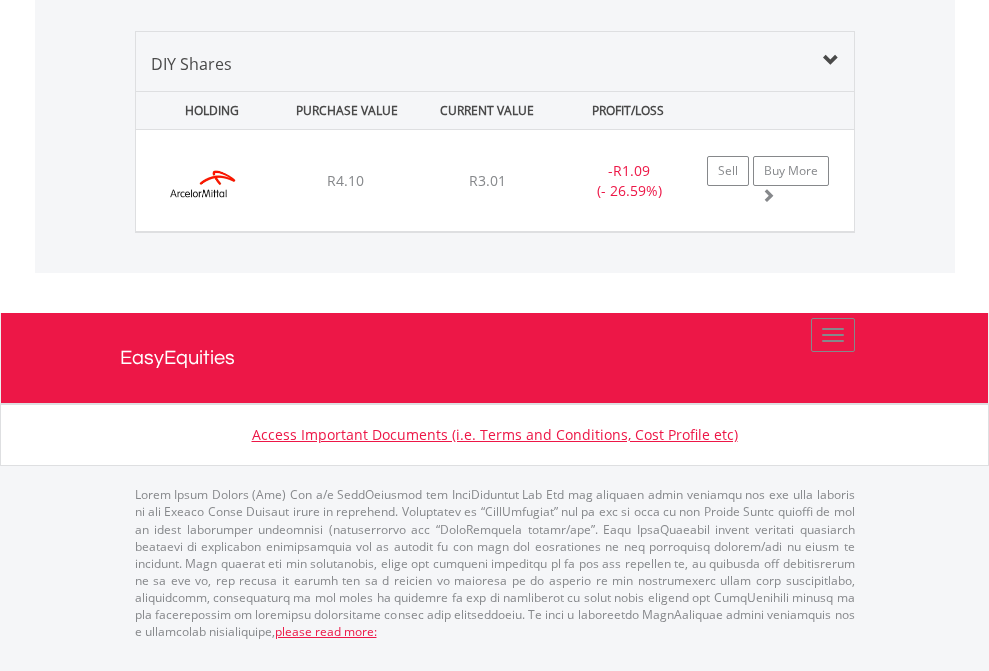 click on "TFSA" at bounding box center [818, -1339] 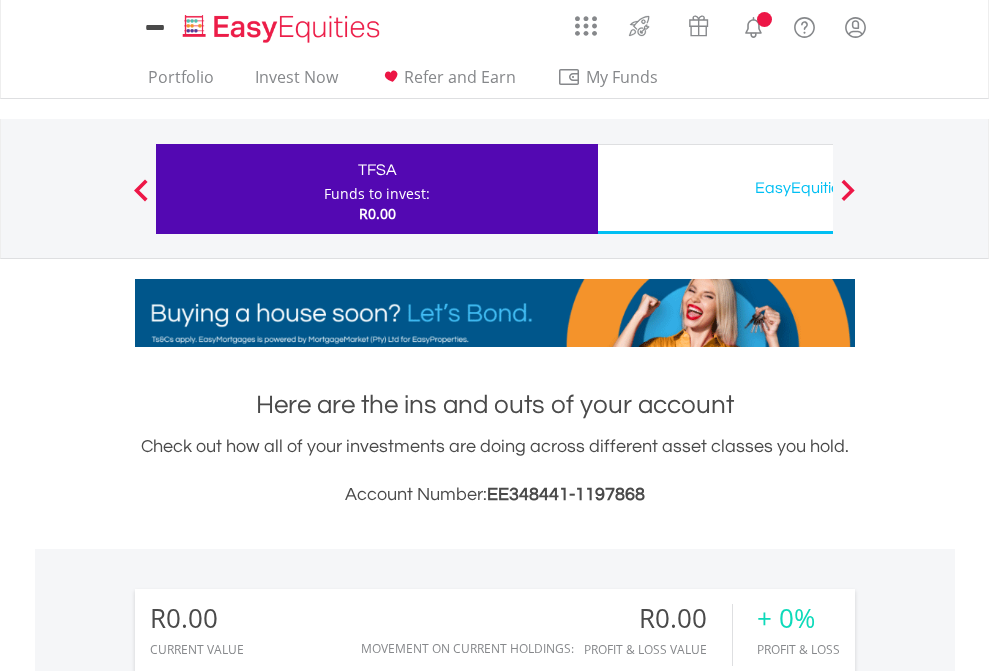scroll, scrollTop: 1486, scrollLeft: 0, axis: vertical 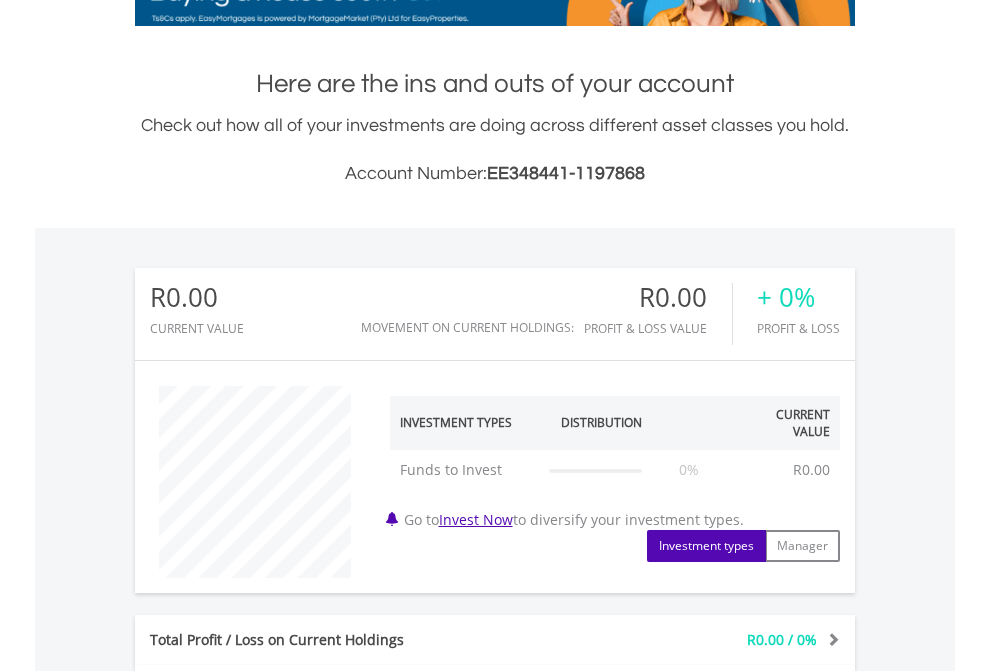 click on "All Holdings" at bounding box center [268, 1121] 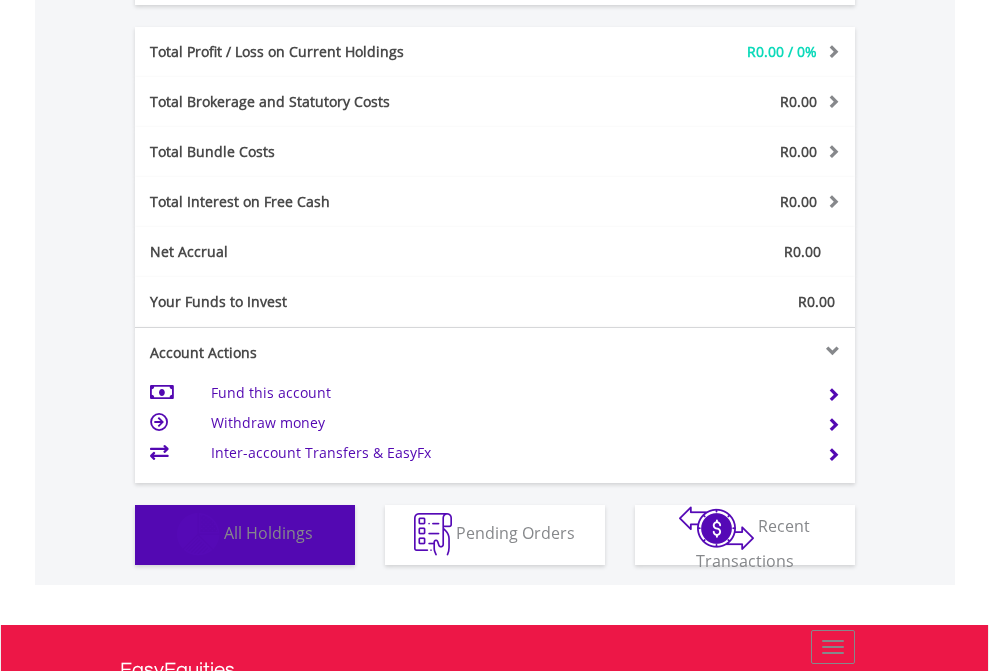scroll, scrollTop: 999808, scrollLeft: 999687, axis: both 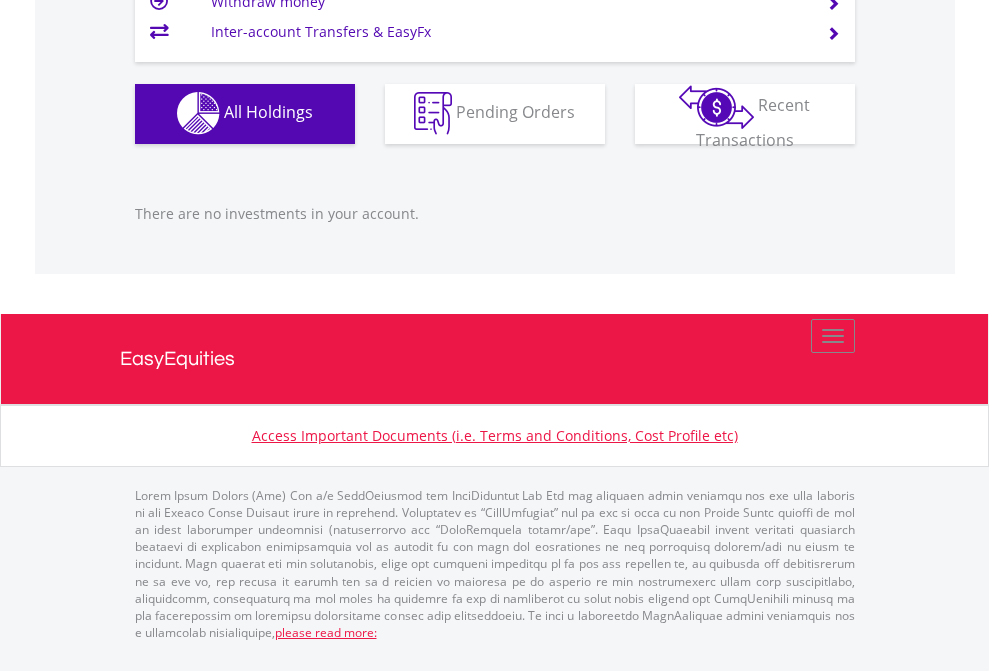 click on "EasyEquities USD" at bounding box center [818, -1142] 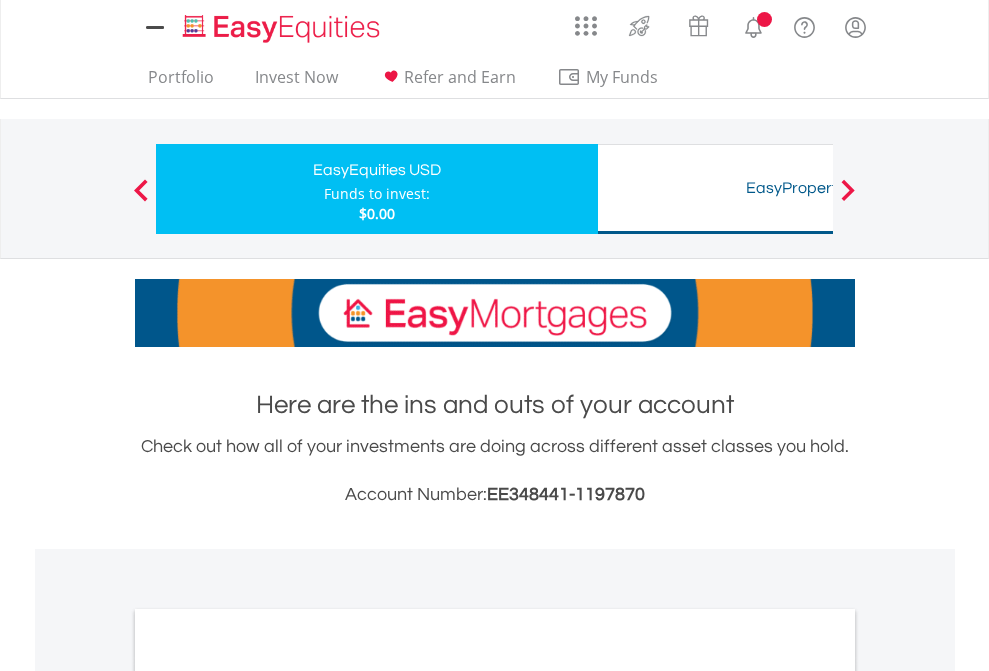 scroll, scrollTop: 0, scrollLeft: 0, axis: both 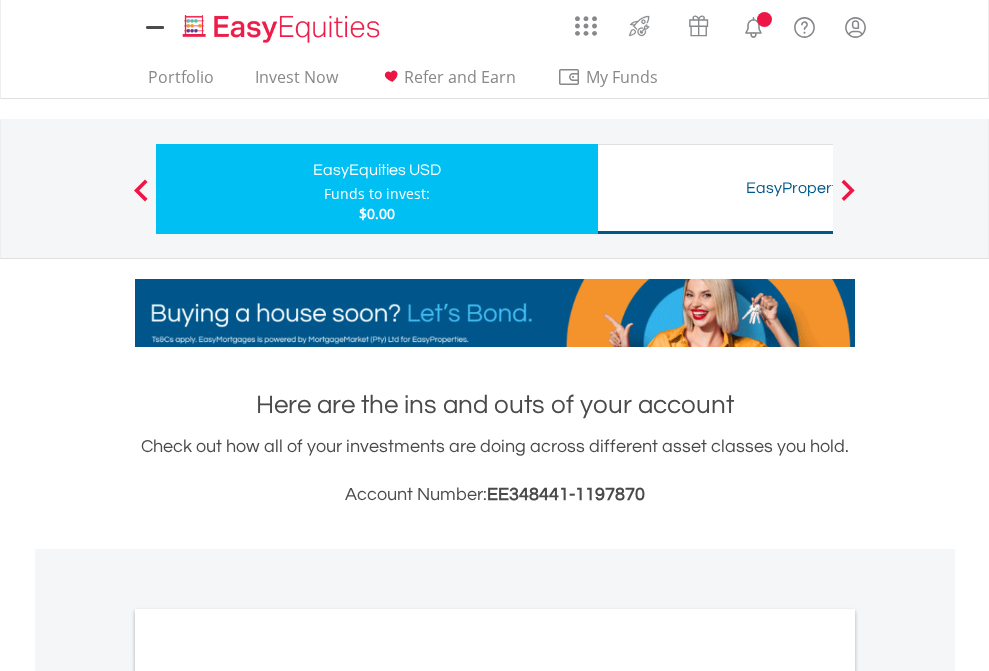 click on "All Holdings" at bounding box center [268, 1096] 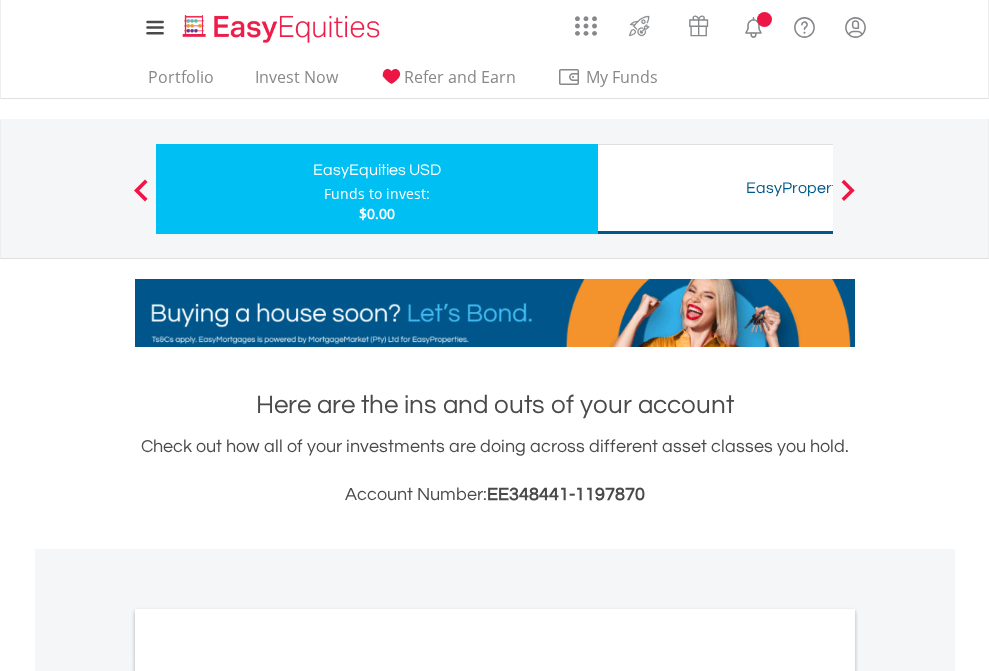 scroll, scrollTop: 1202, scrollLeft: 0, axis: vertical 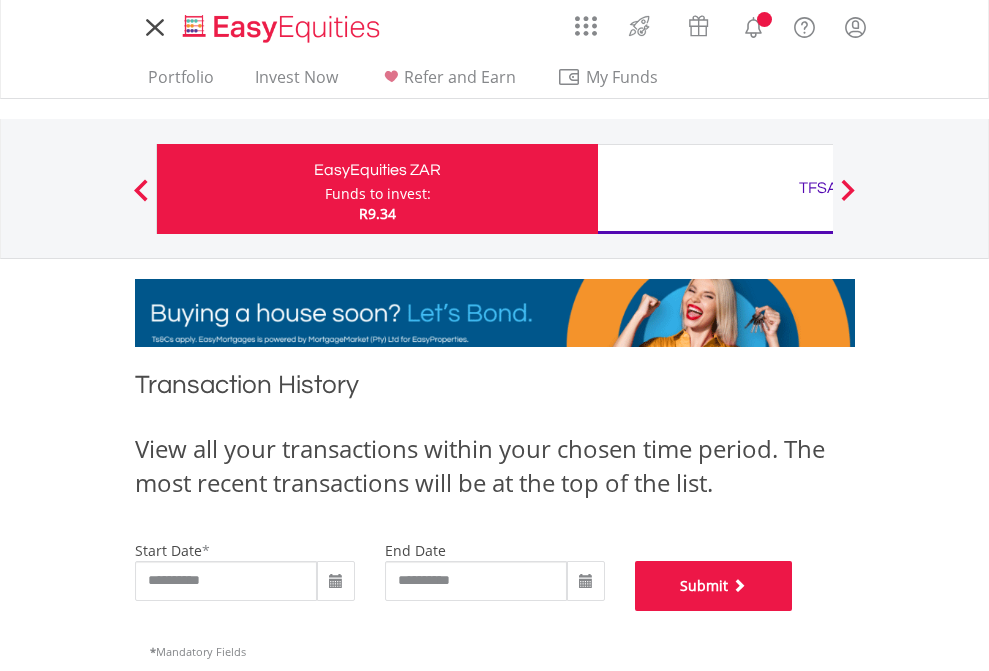 click on "Submit" at bounding box center [714, 586] 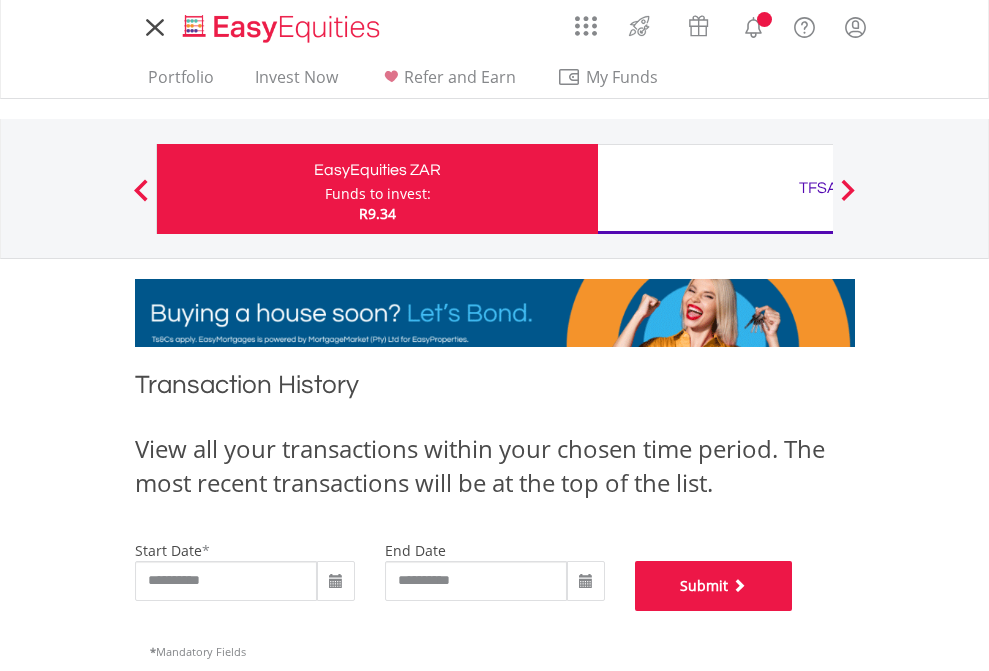 scroll, scrollTop: 811, scrollLeft: 0, axis: vertical 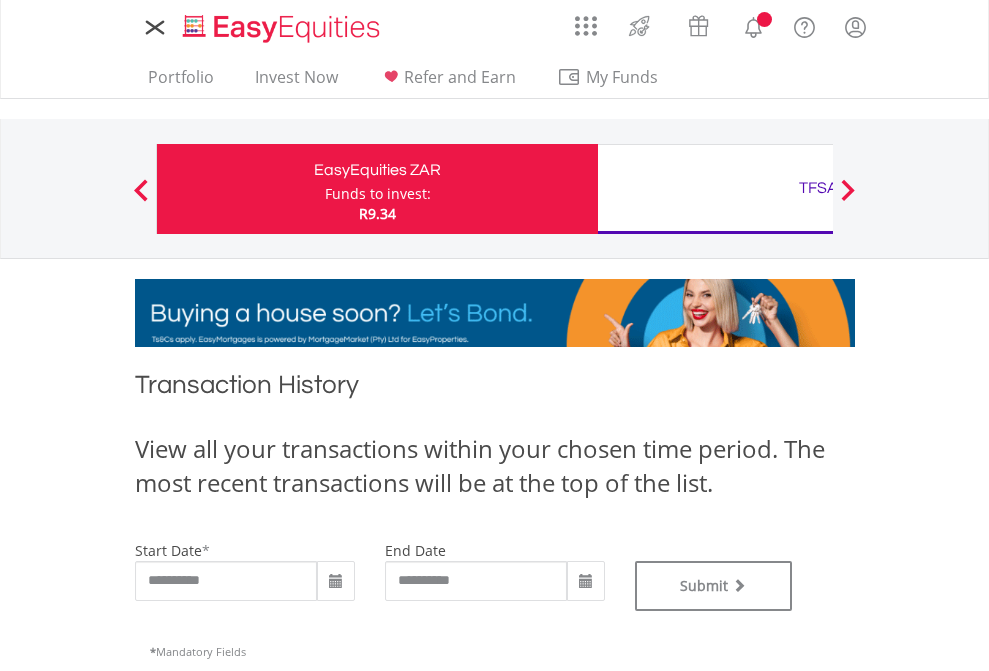 click on "TFSA" at bounding box center [818, 188] 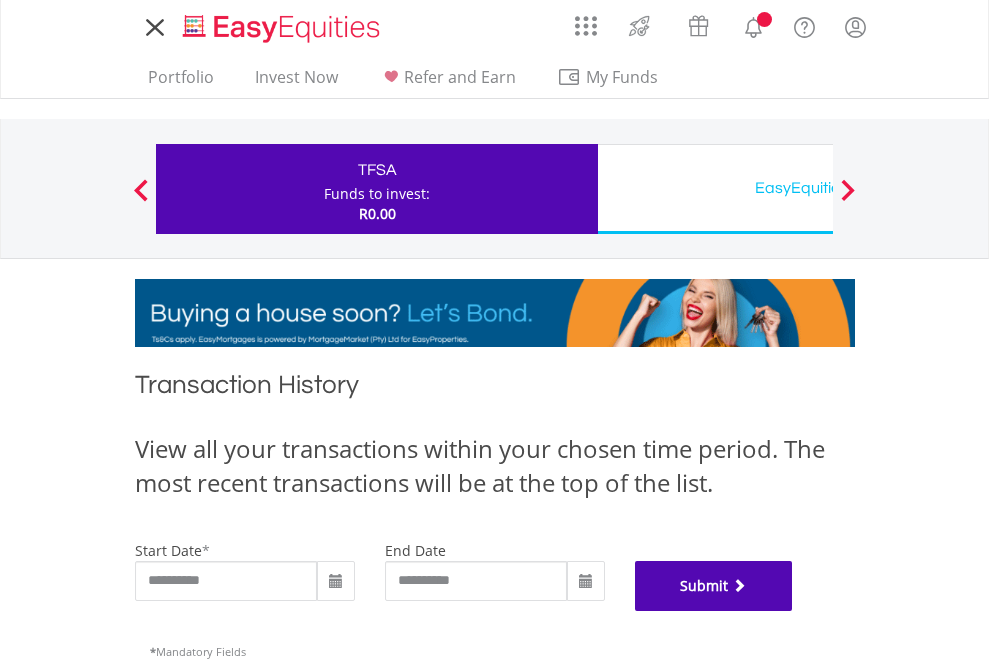 click on "Submit" at bounding box center [714, 586] 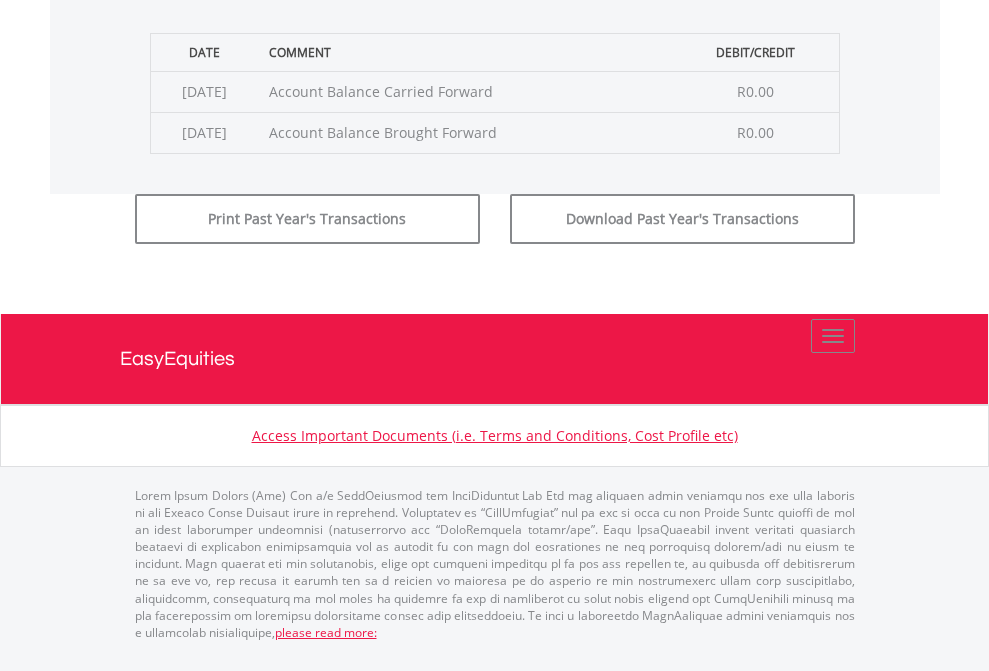scroll, scrollTop: 811, scrollLeft: 0, axis: vertical 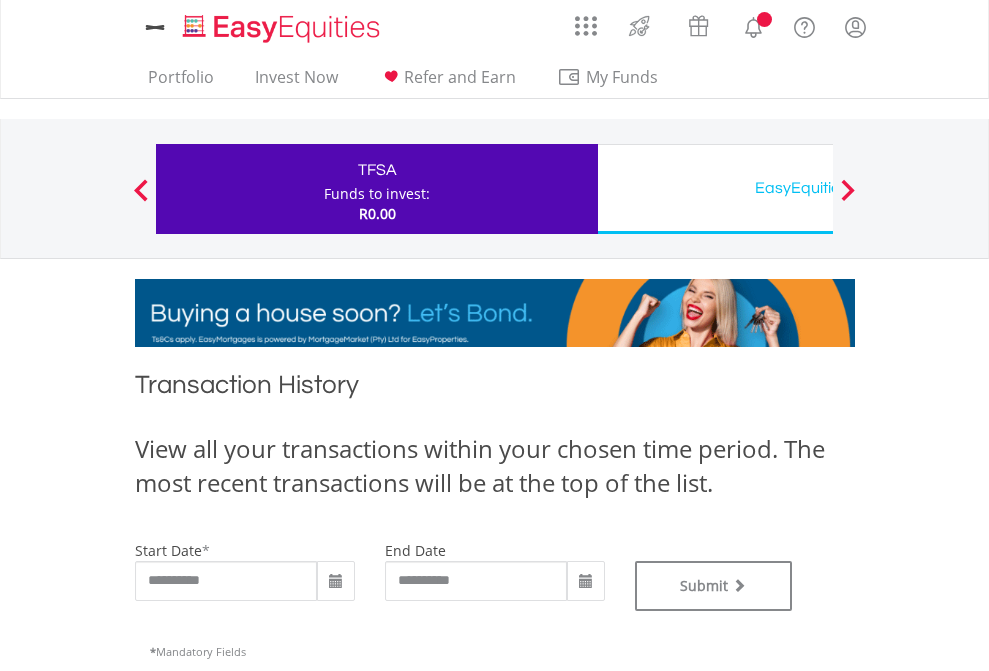 click on "EasyEquities USD" at bounding box center [818, 188] 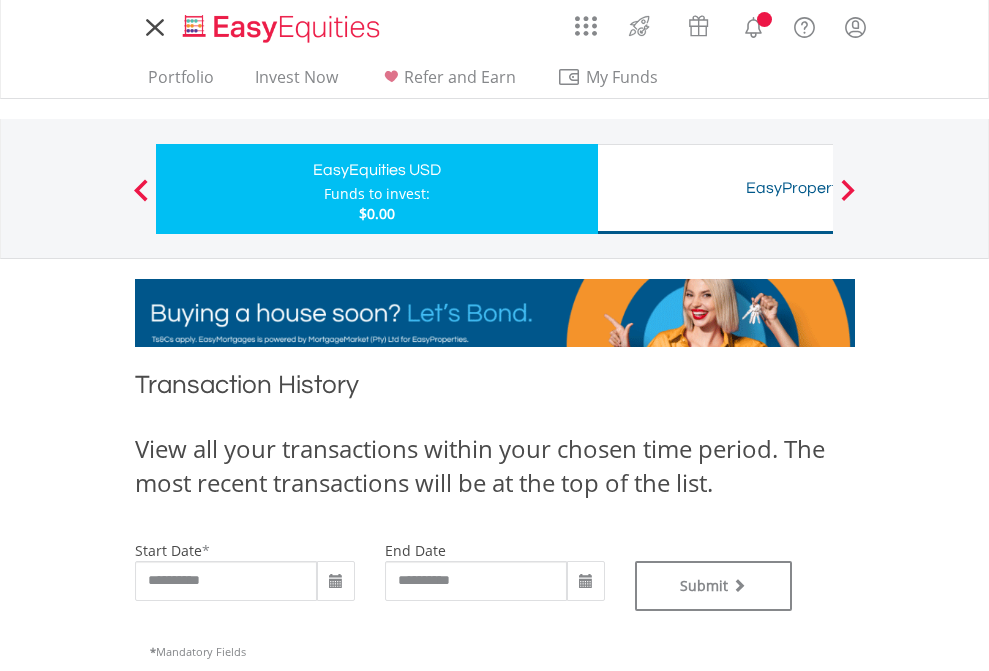 scroll, scrollTop: 0, scrollLeft: 0, axis: both 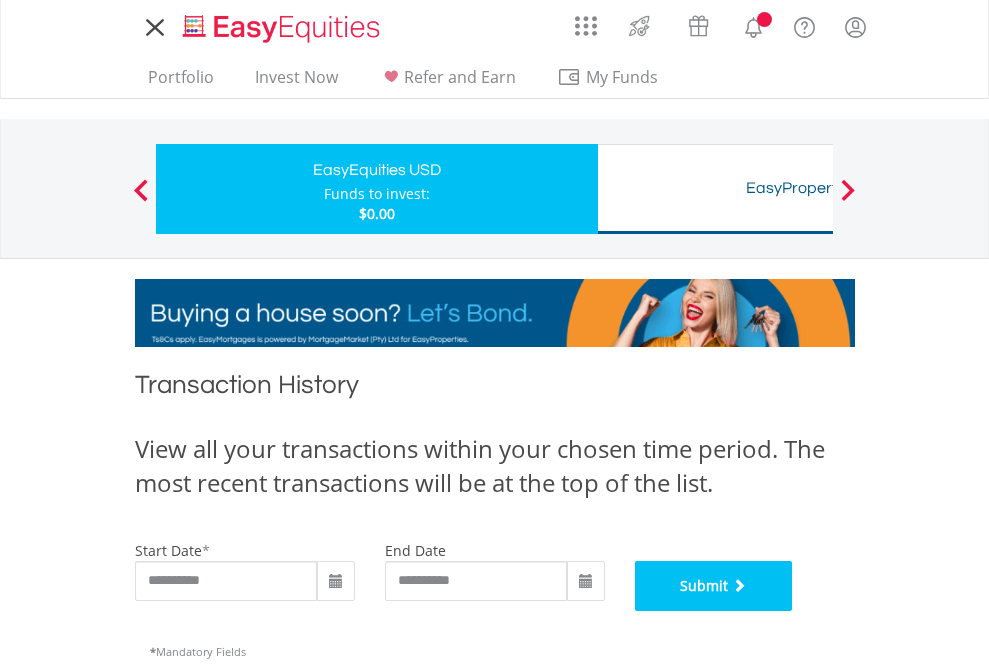 click on "Submit" at bounding box center (714, 586) 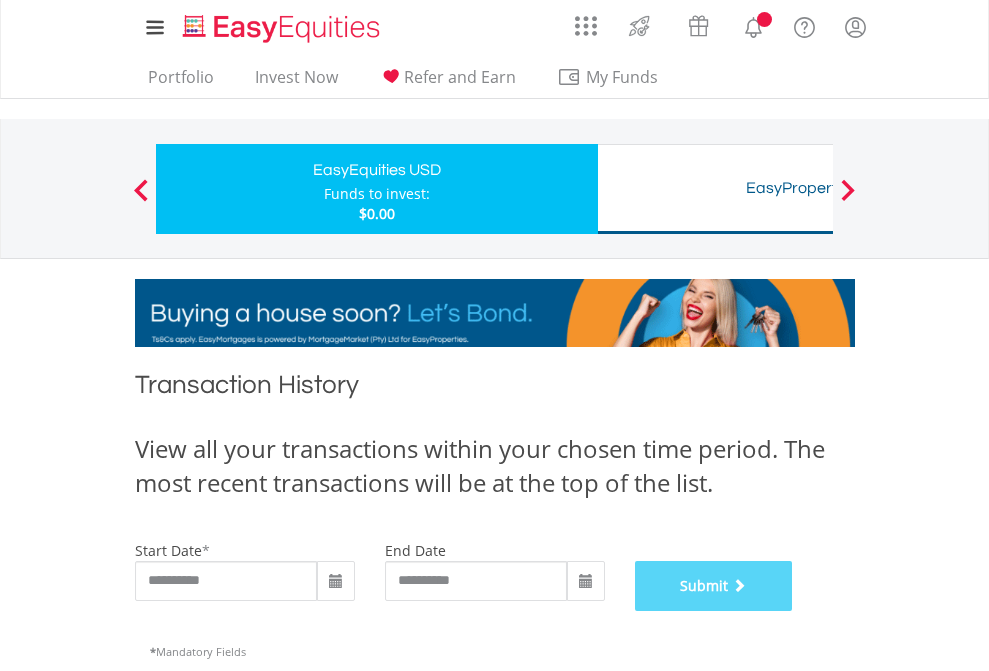 scroll, scrollTop: 811, scrollLeft: 0, axis: vertical 